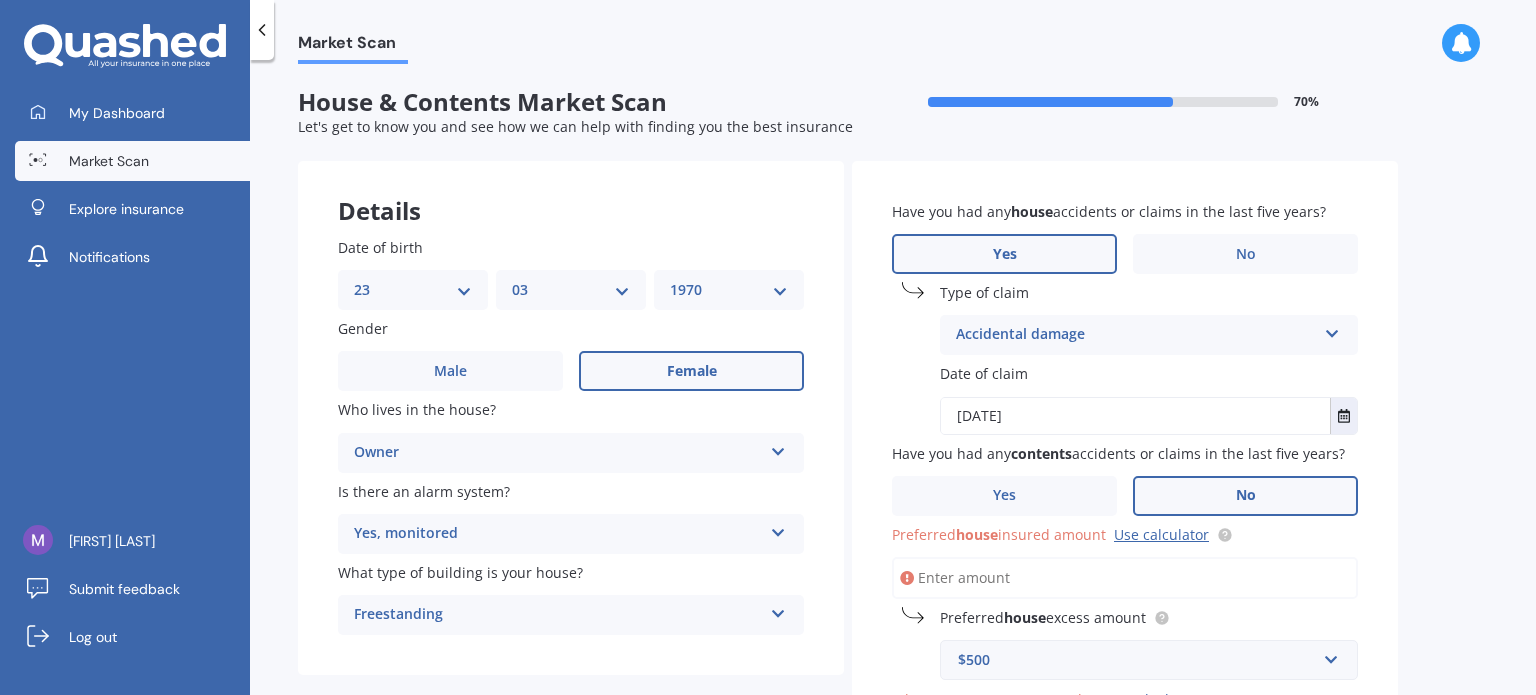 select on "23" 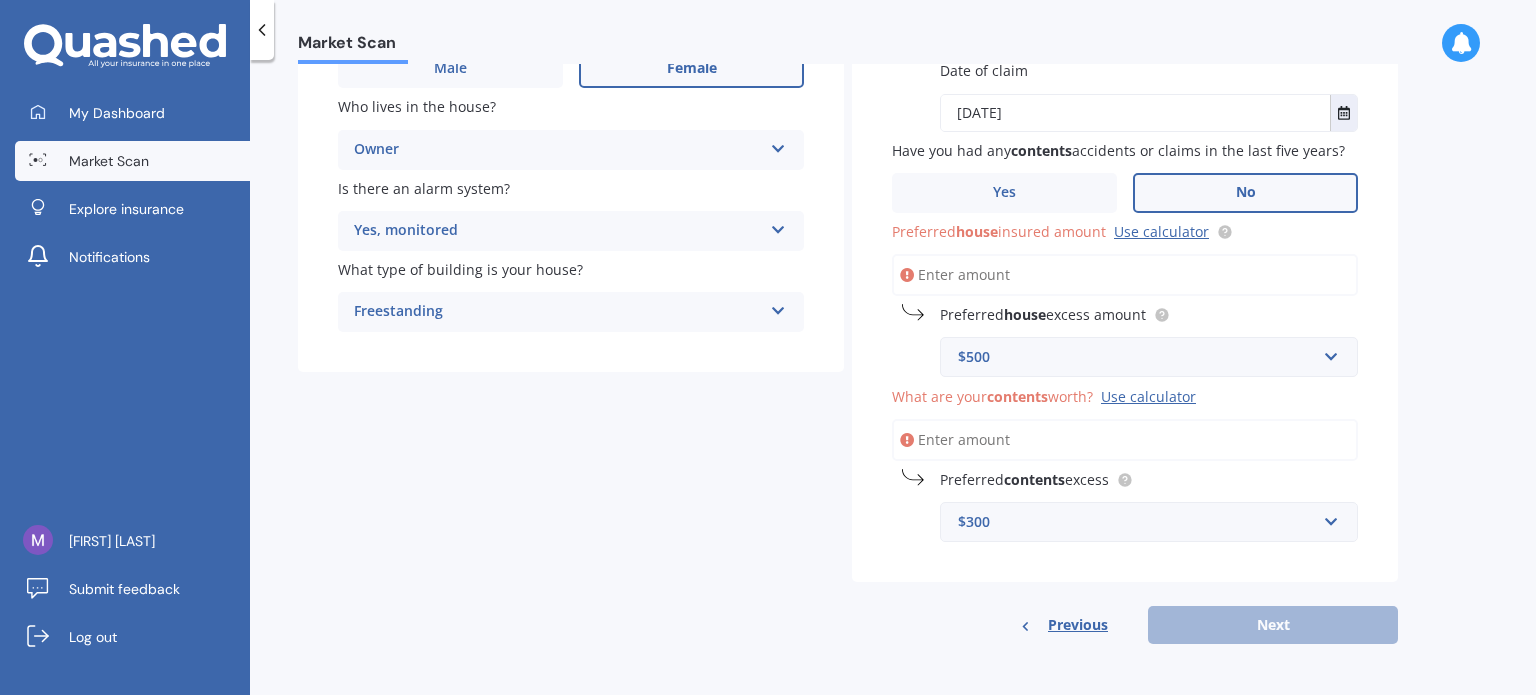drag, startPoint x: 1264, startPoint y: 194, endPoint x: 1287, endPoint y: 192, distance: 23.086792 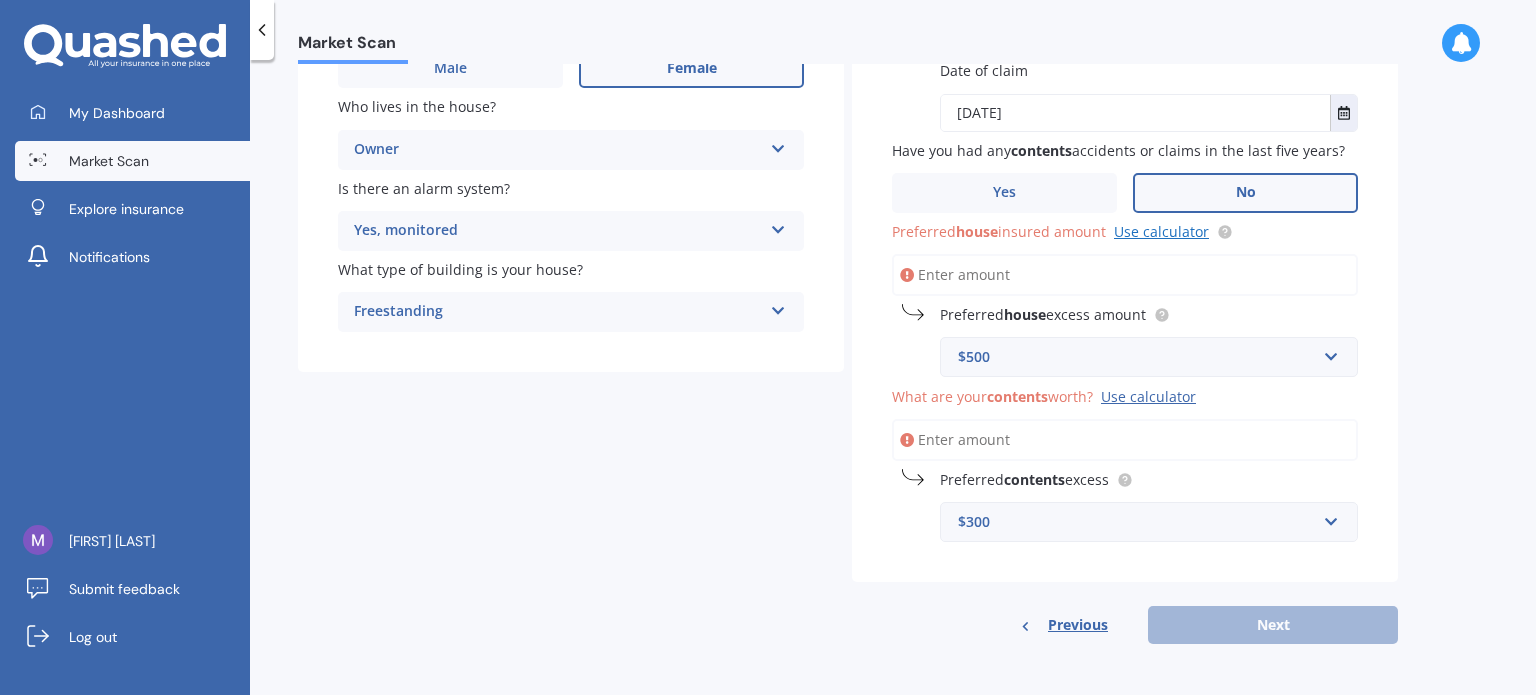 click on "Use calculator" at bounding box center [1161, 231] 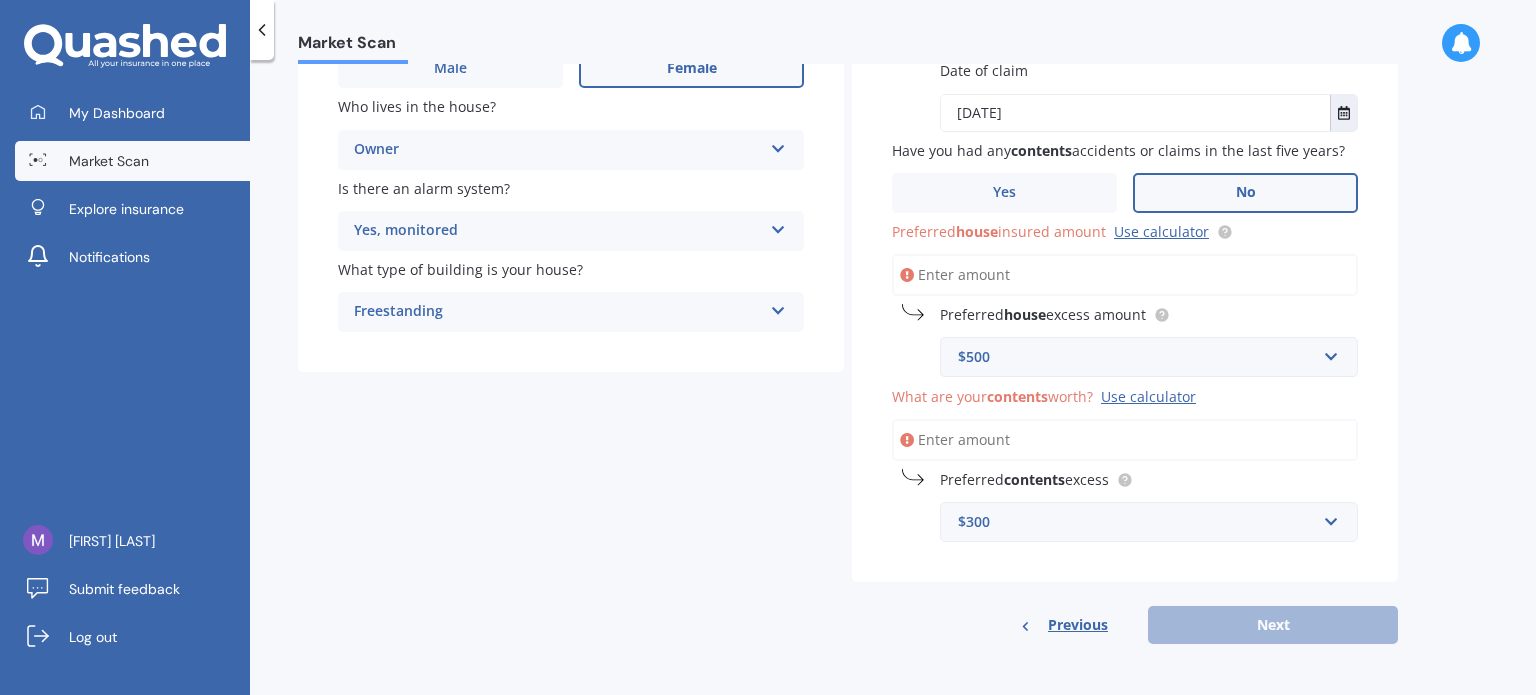 click on "Preferred  house  insured amount Use calculator" at bounding box center (1125, 275) 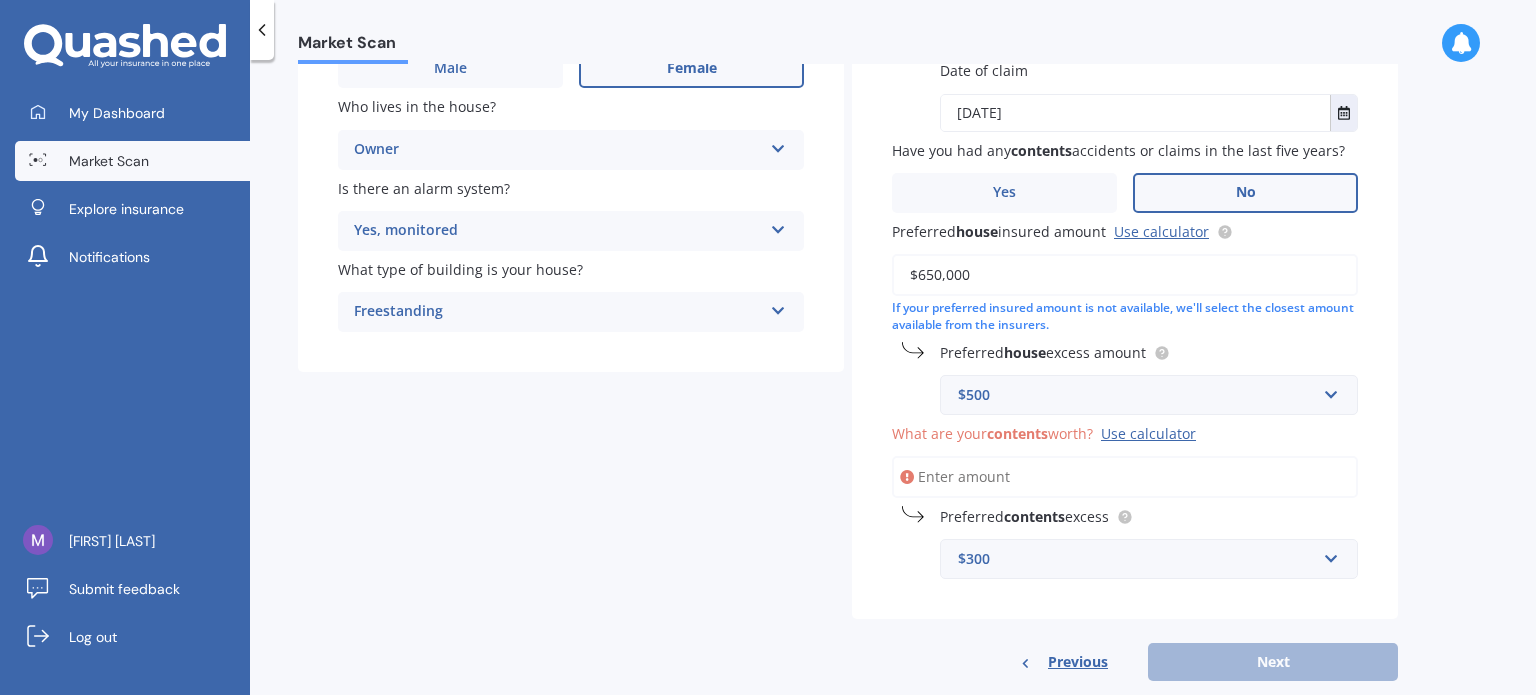 click on "$650,000" at bounding box center (1125, 275) 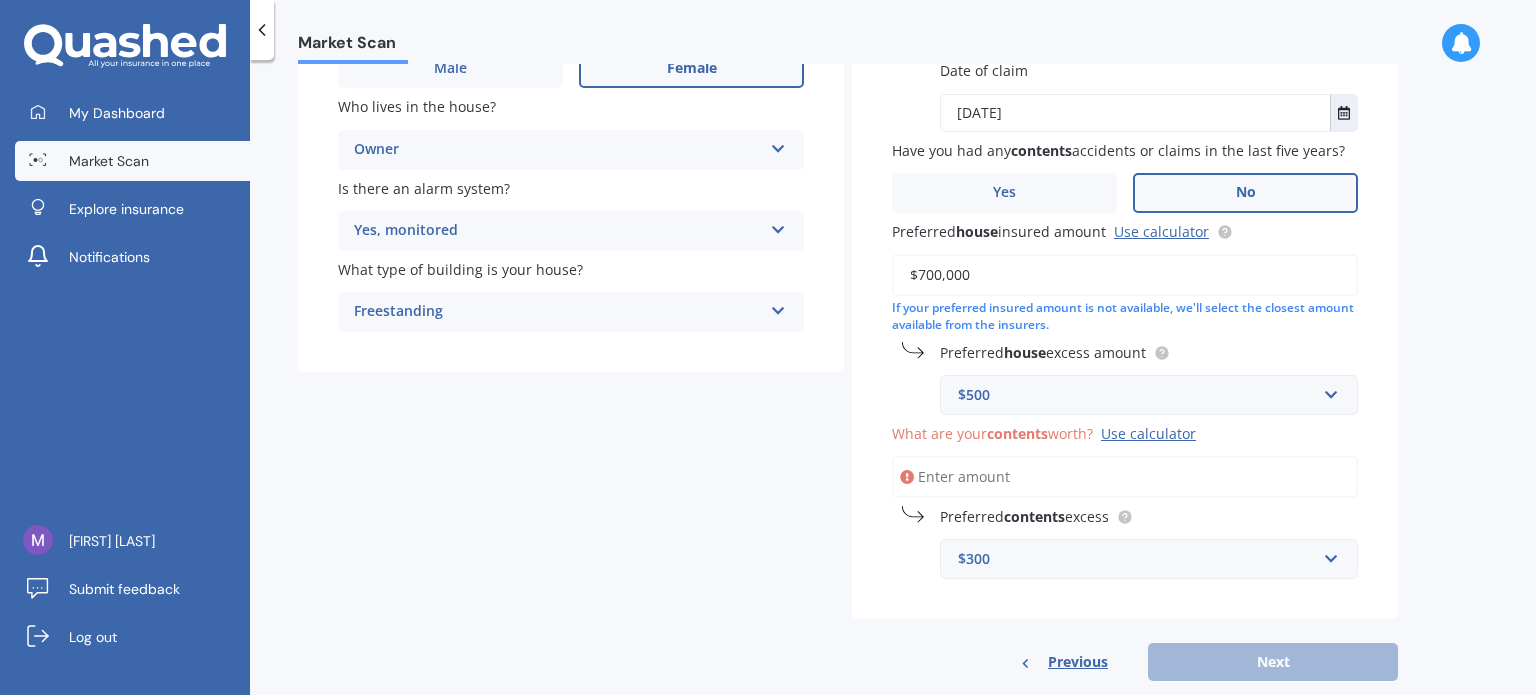 type on "$700,000" 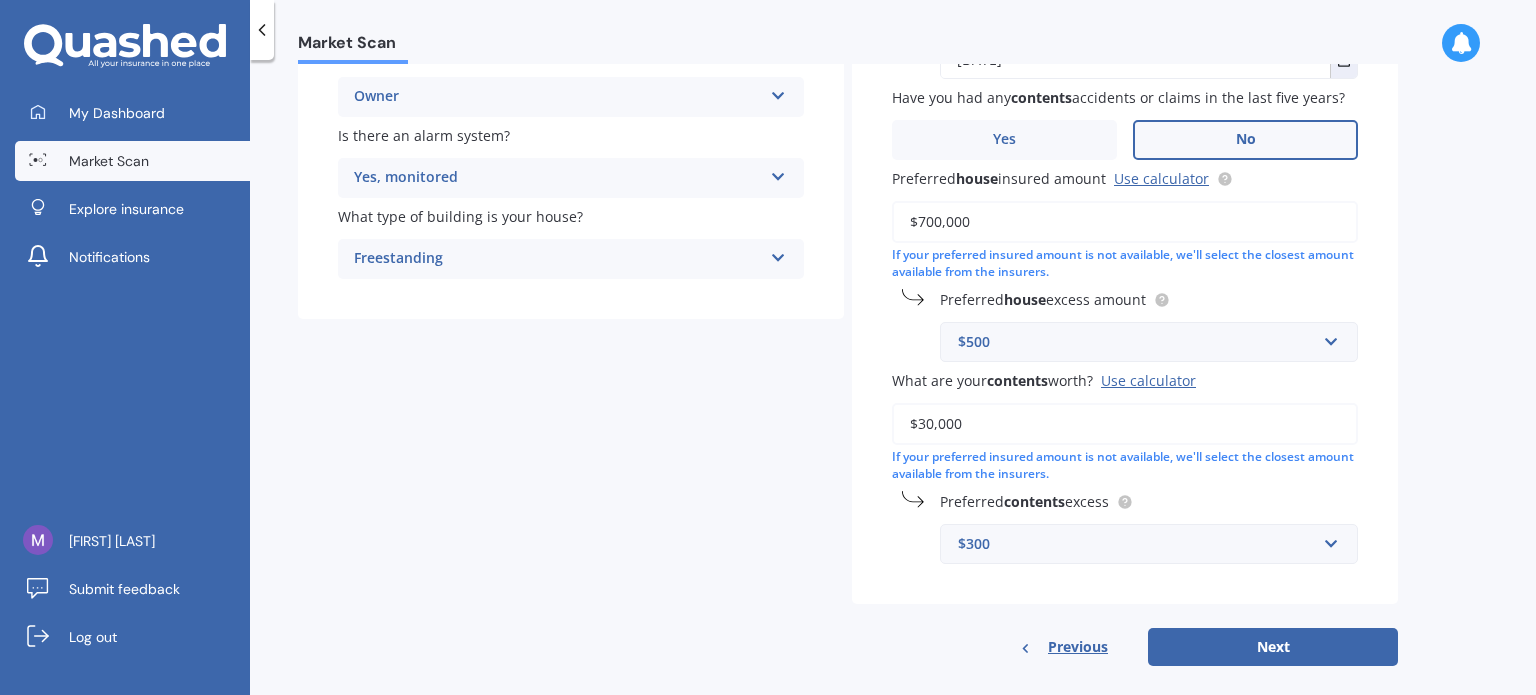 scroll, scrollTop: 378, scrollLeft: 0, axis: vertical 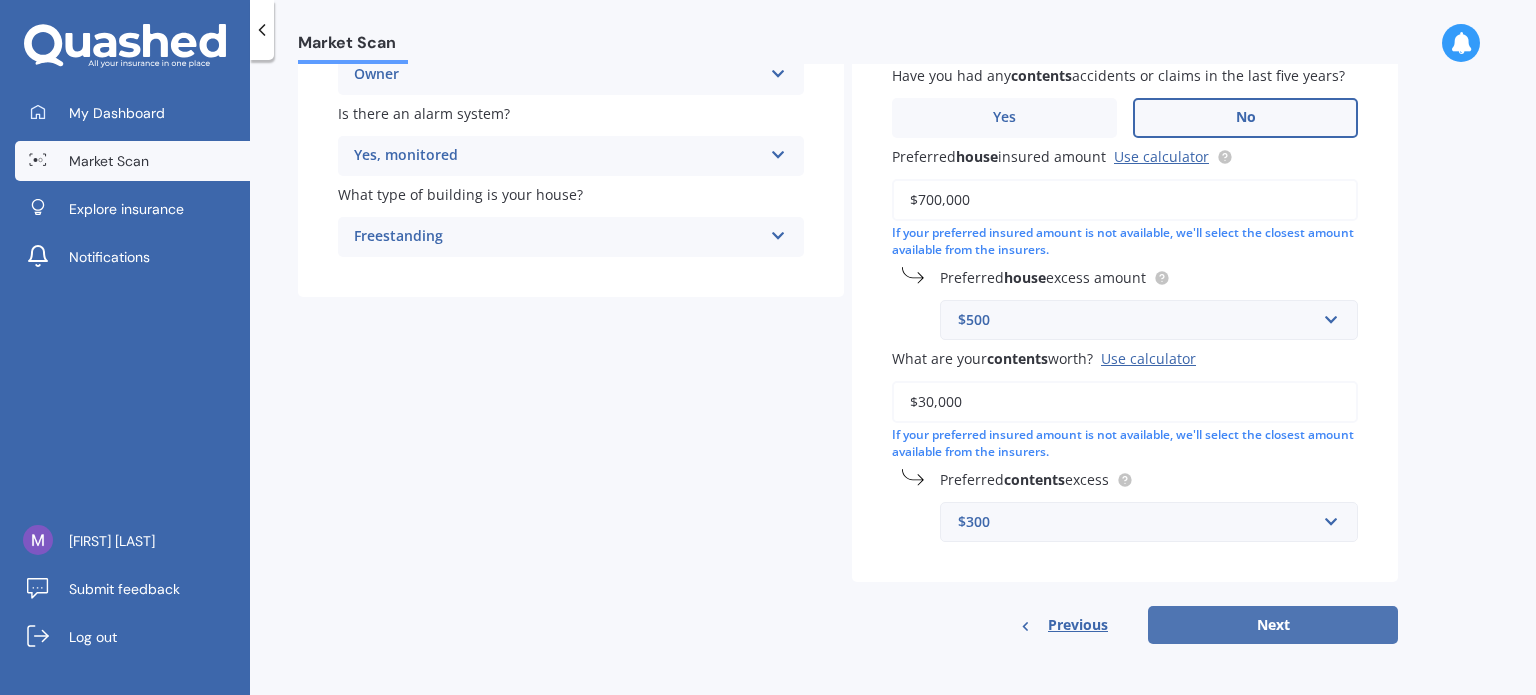 type on "$30,000" 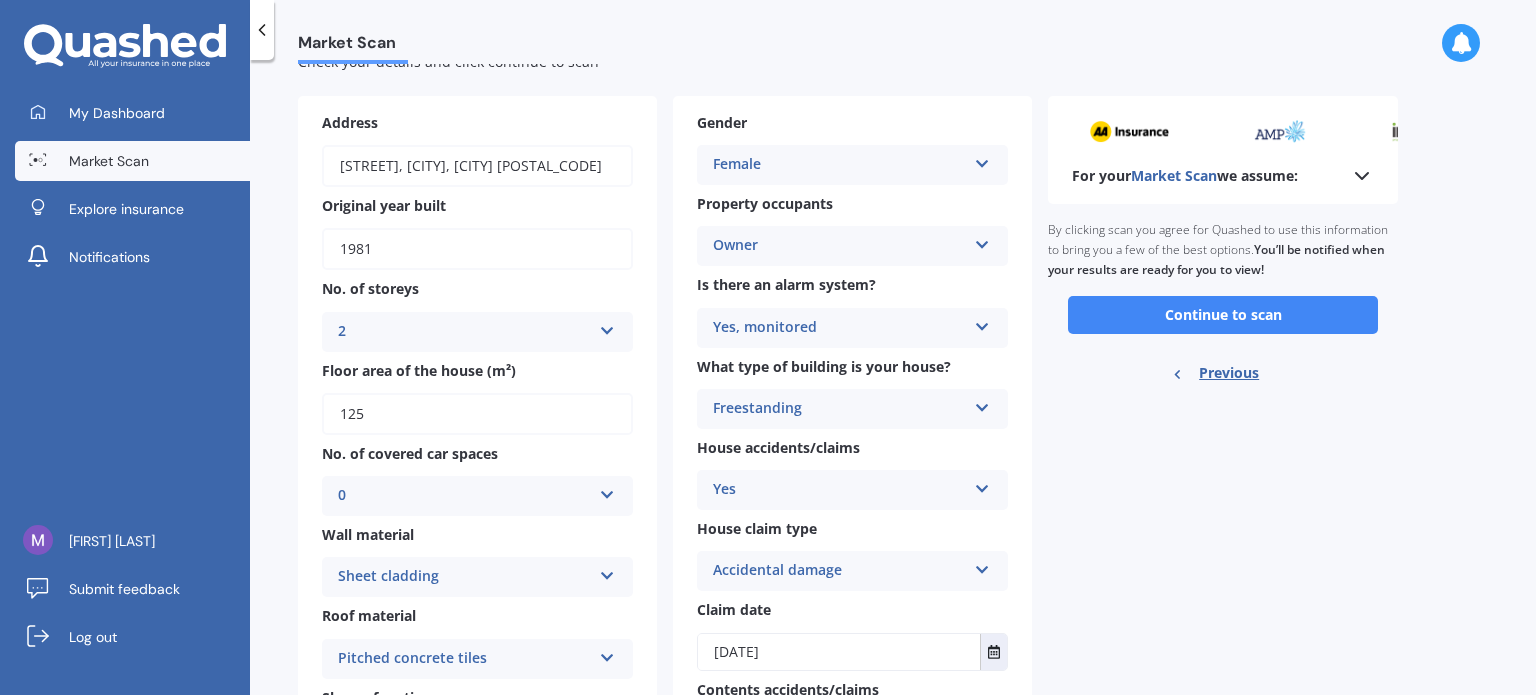 scroll, scrollTop: 100, scrollLeft: 0, axis: vertical 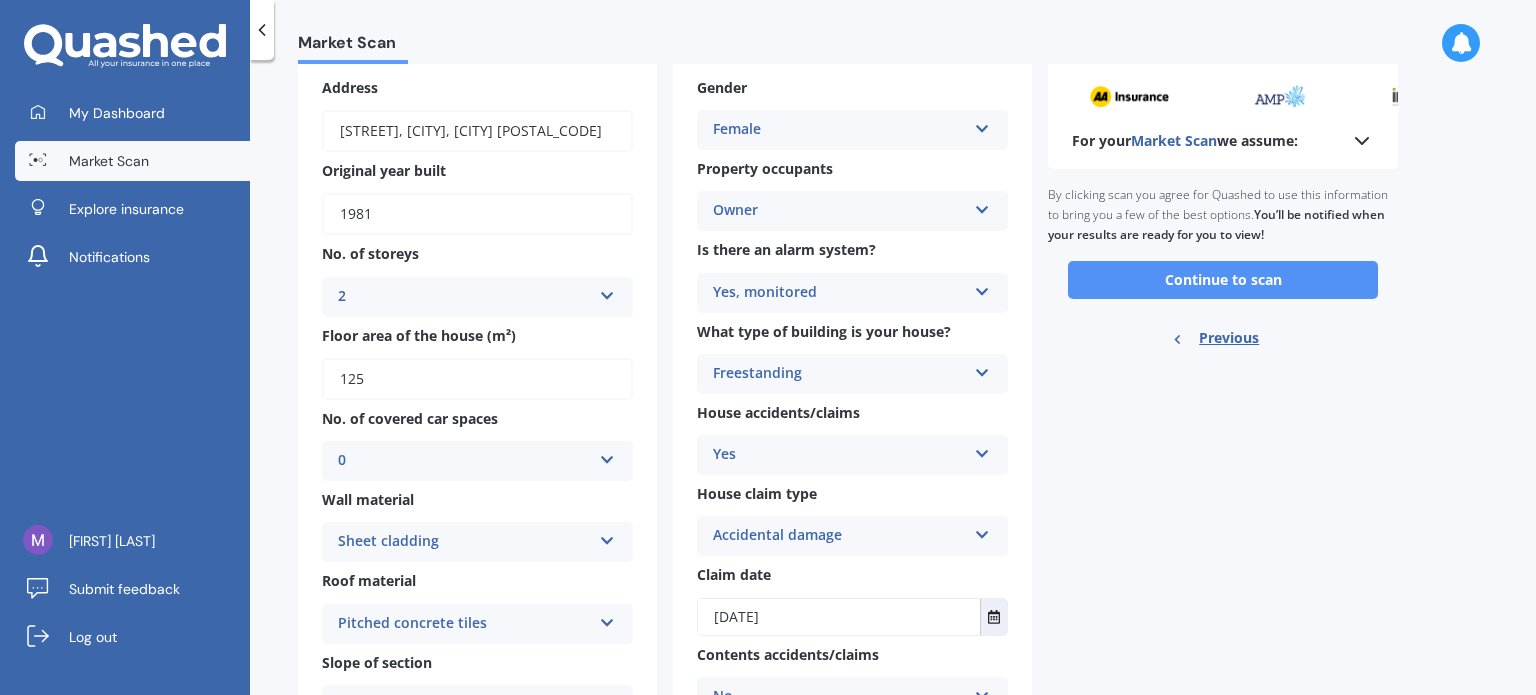 click on "Continue to scan" at bounding box center (1223, 280) 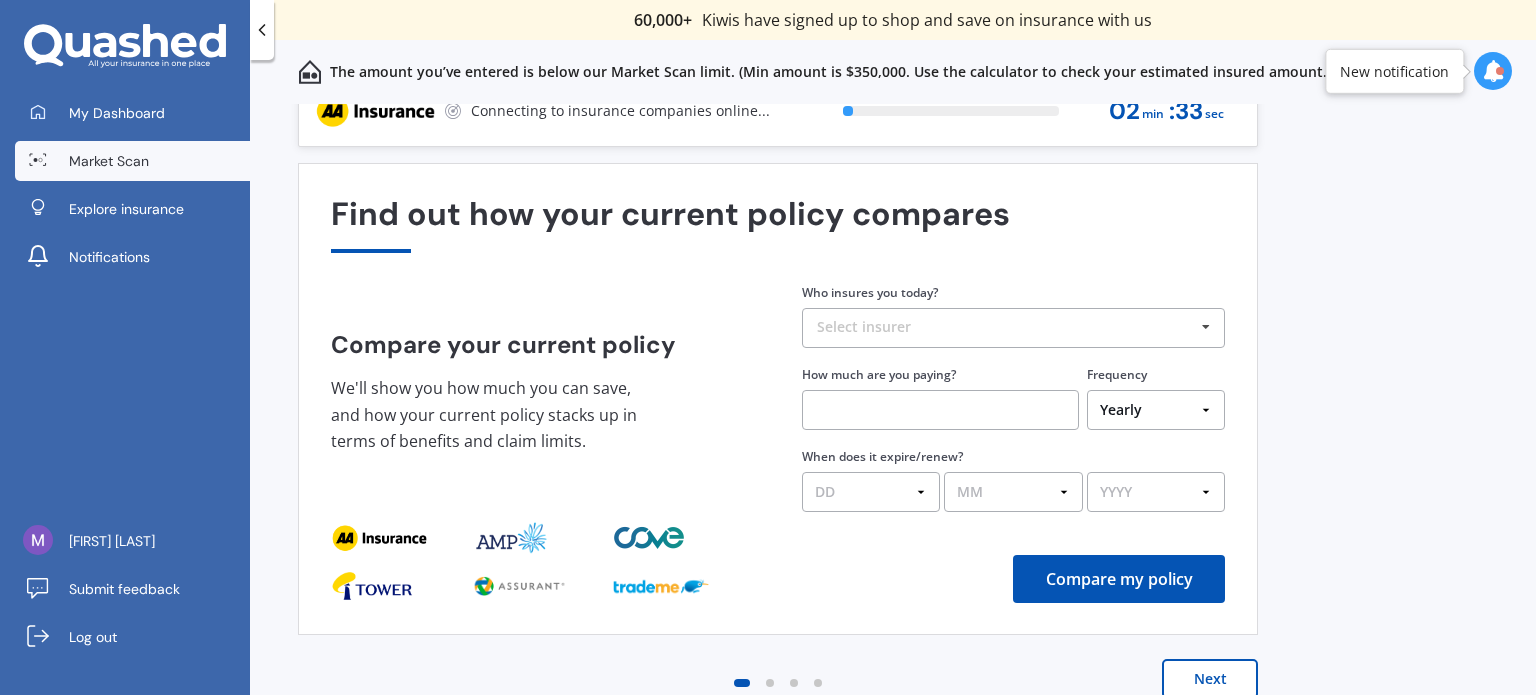 scroll, scrollTop: 0, scrollLeft: 0, axis: both 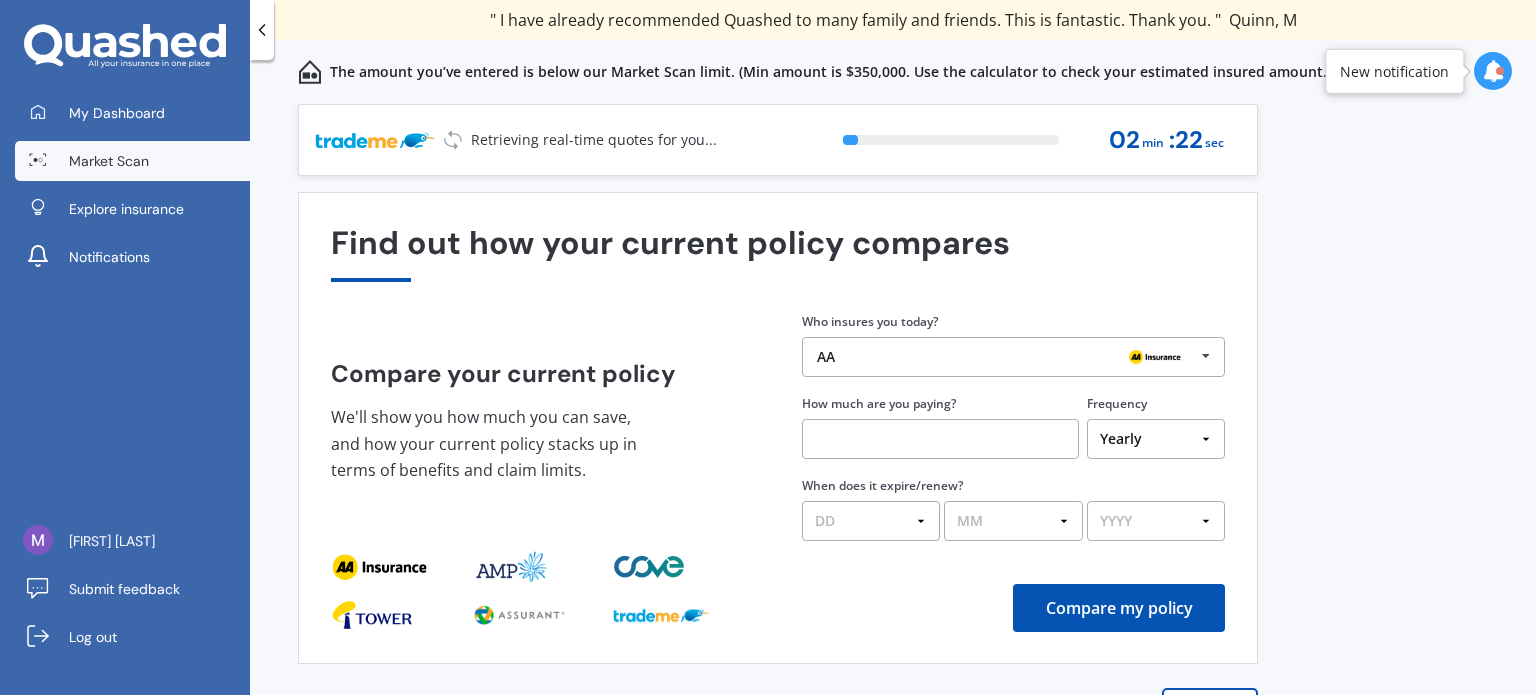 click at bounding box center (1206, 356) 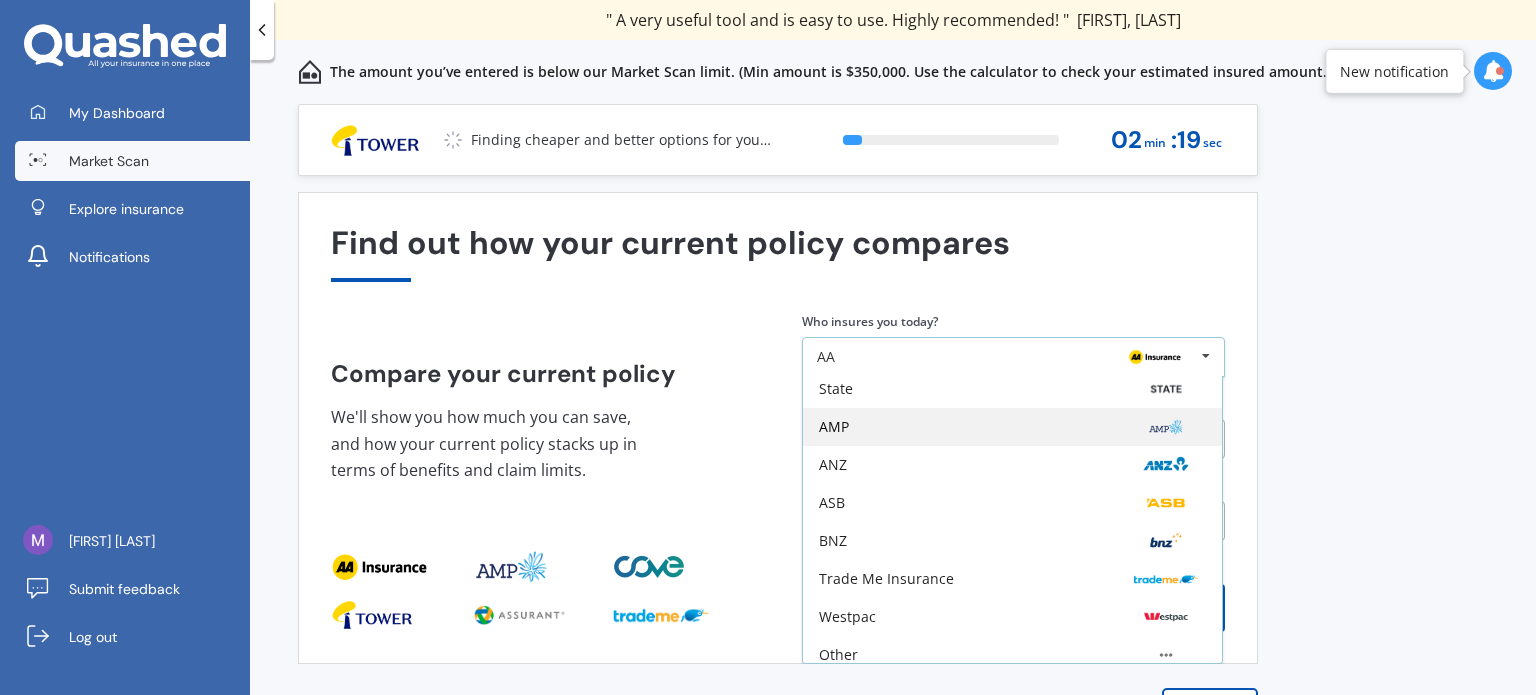 scroll, scrollTop: 131, scrollLeft: 0, axis: vertical 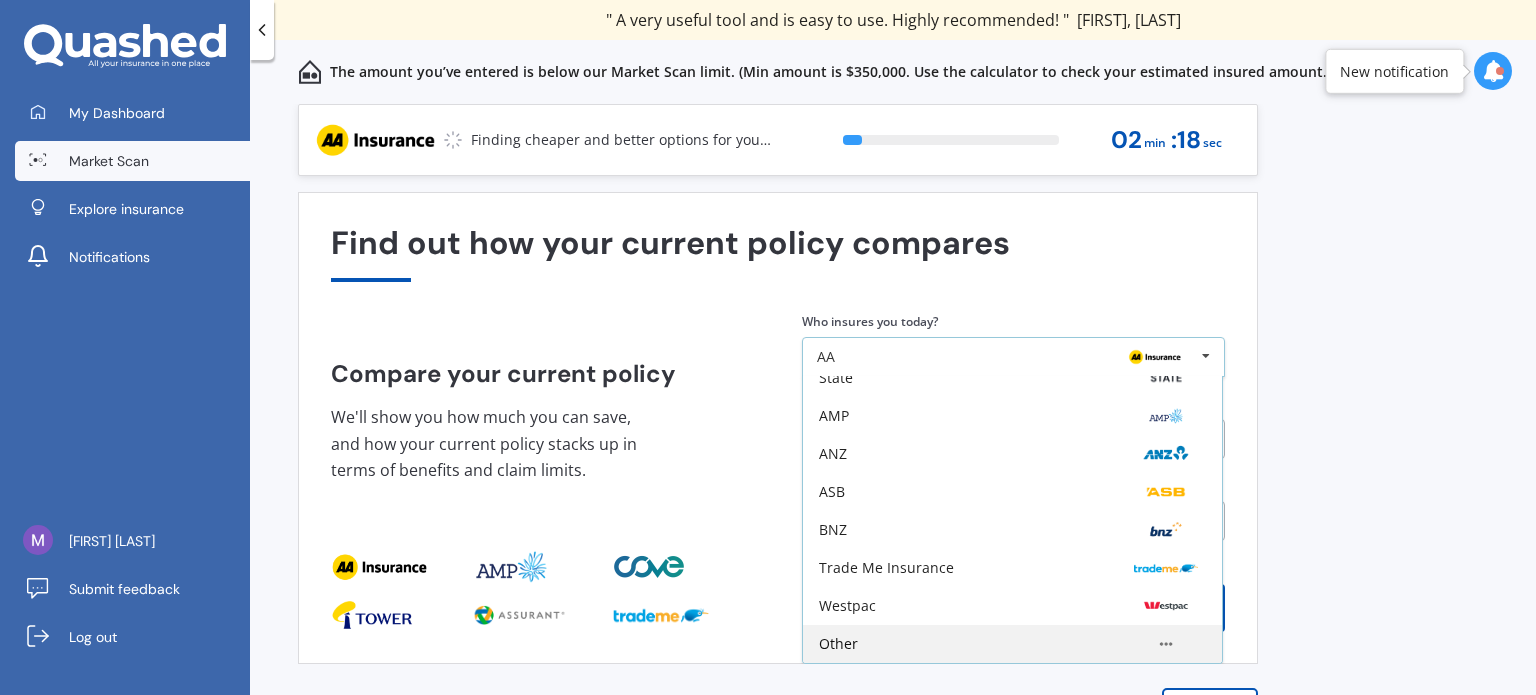 click on "Other" at bounding box center [1012, 644] 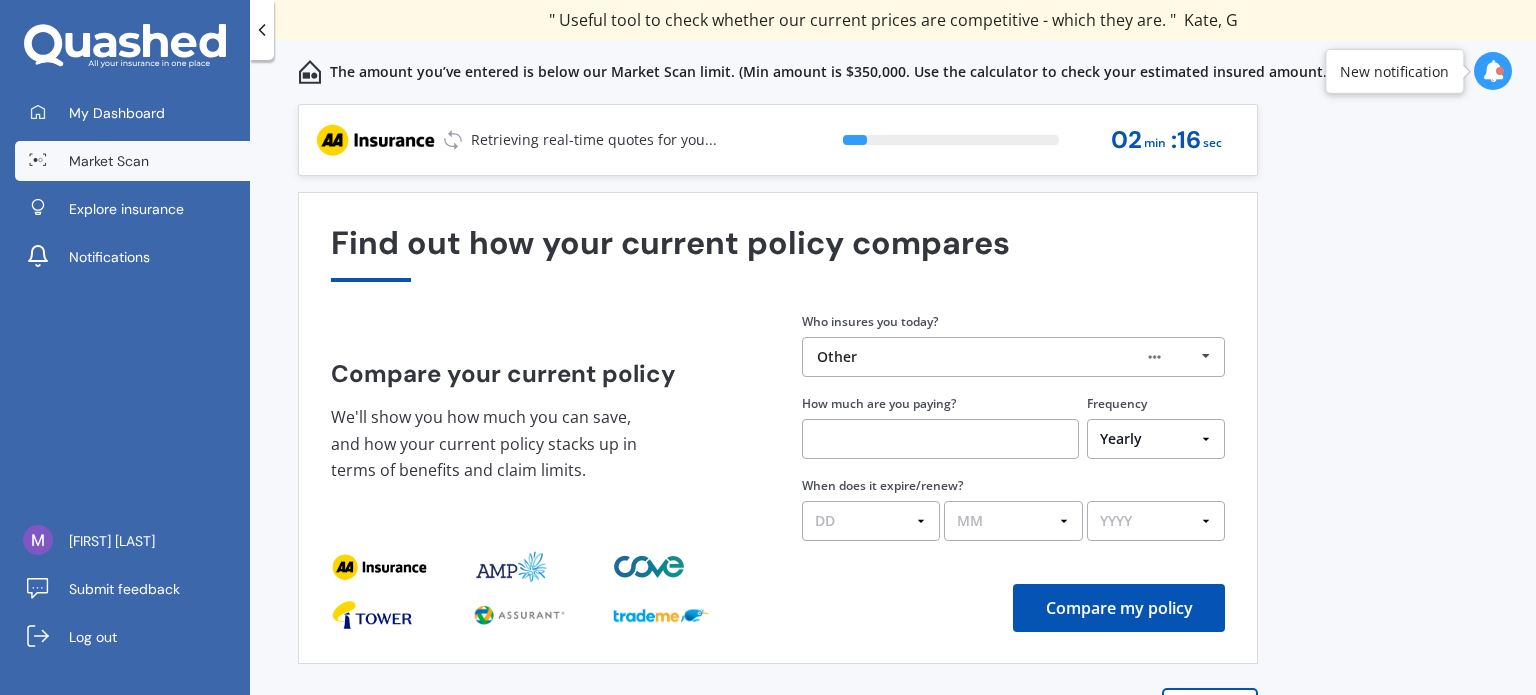 click at bounding box center (940, 439) 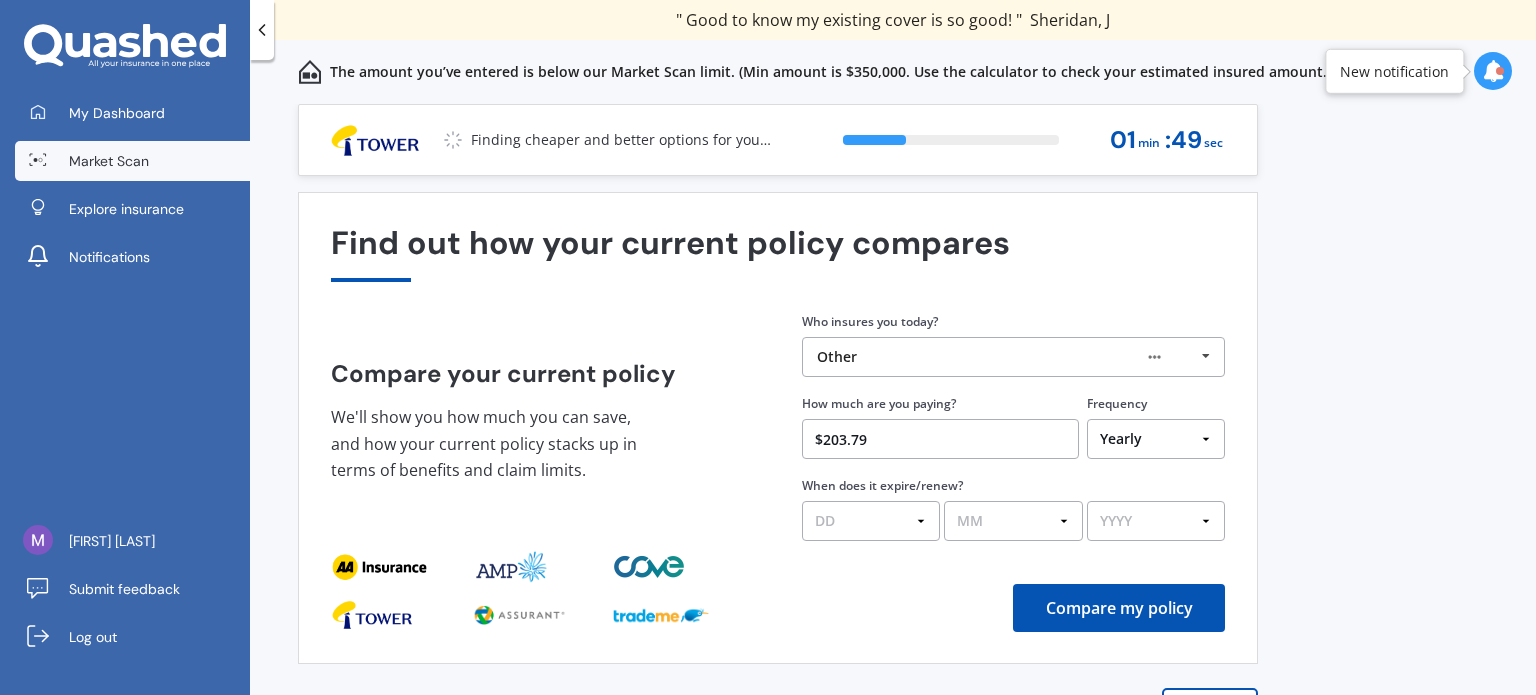 type on "$203.79" 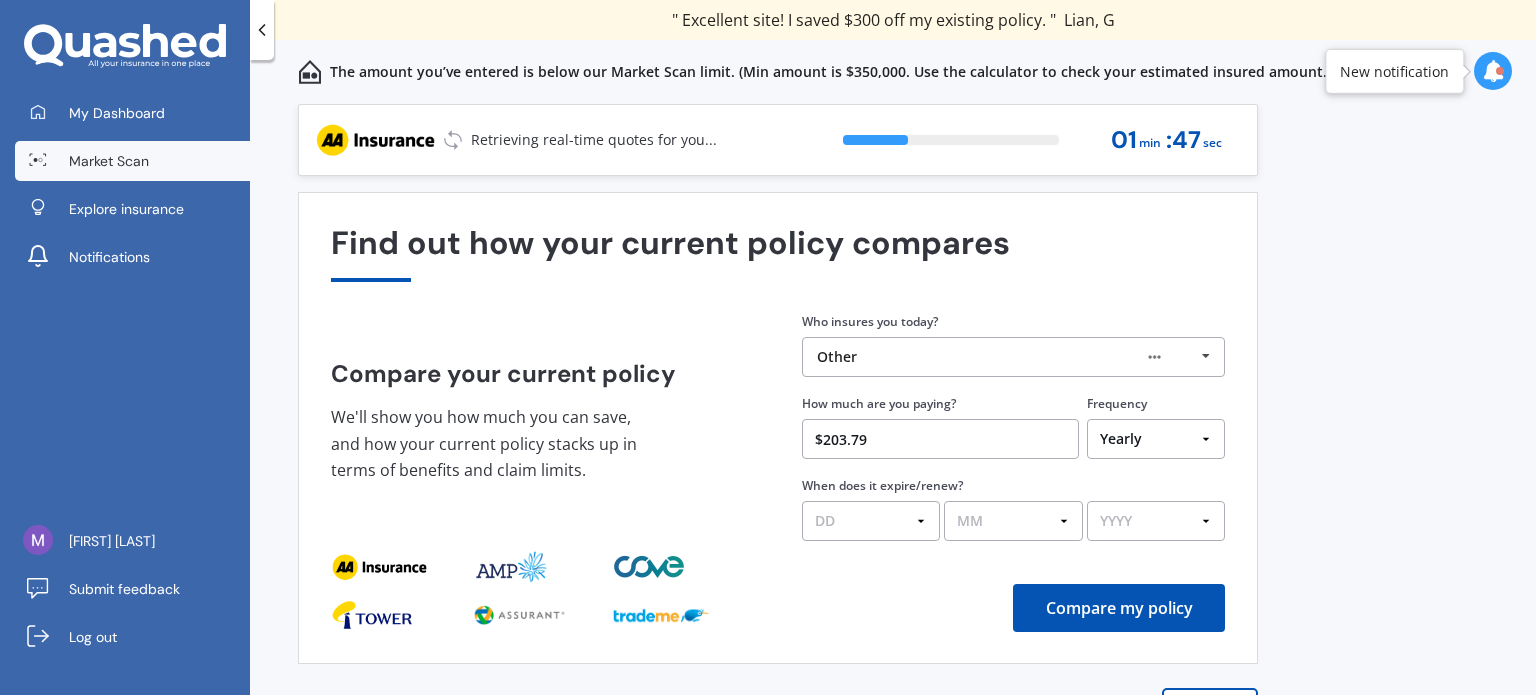select on "Weekly" 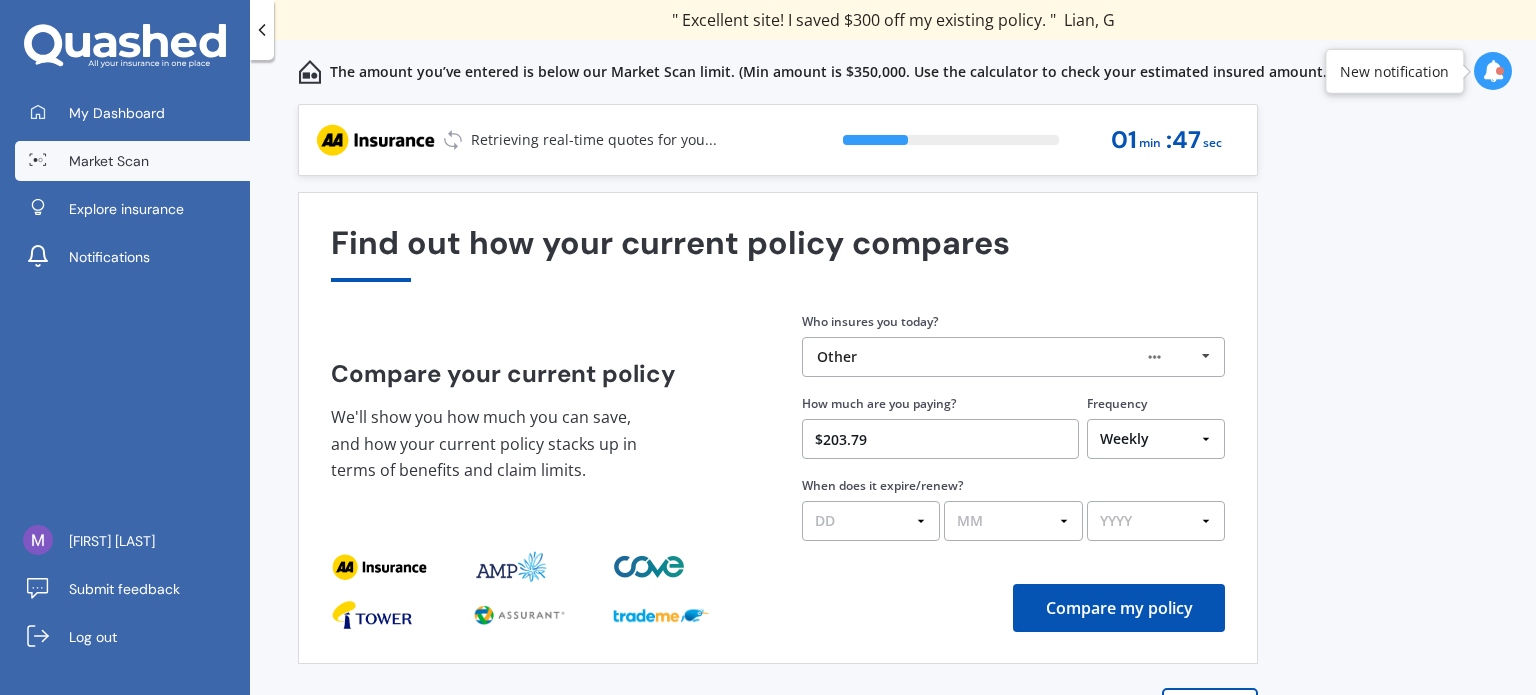 click on "Yearly Six-Monthly Quarterly Monthly Fortnightly Weekly One-Off" at bounding box center (1156, 439) 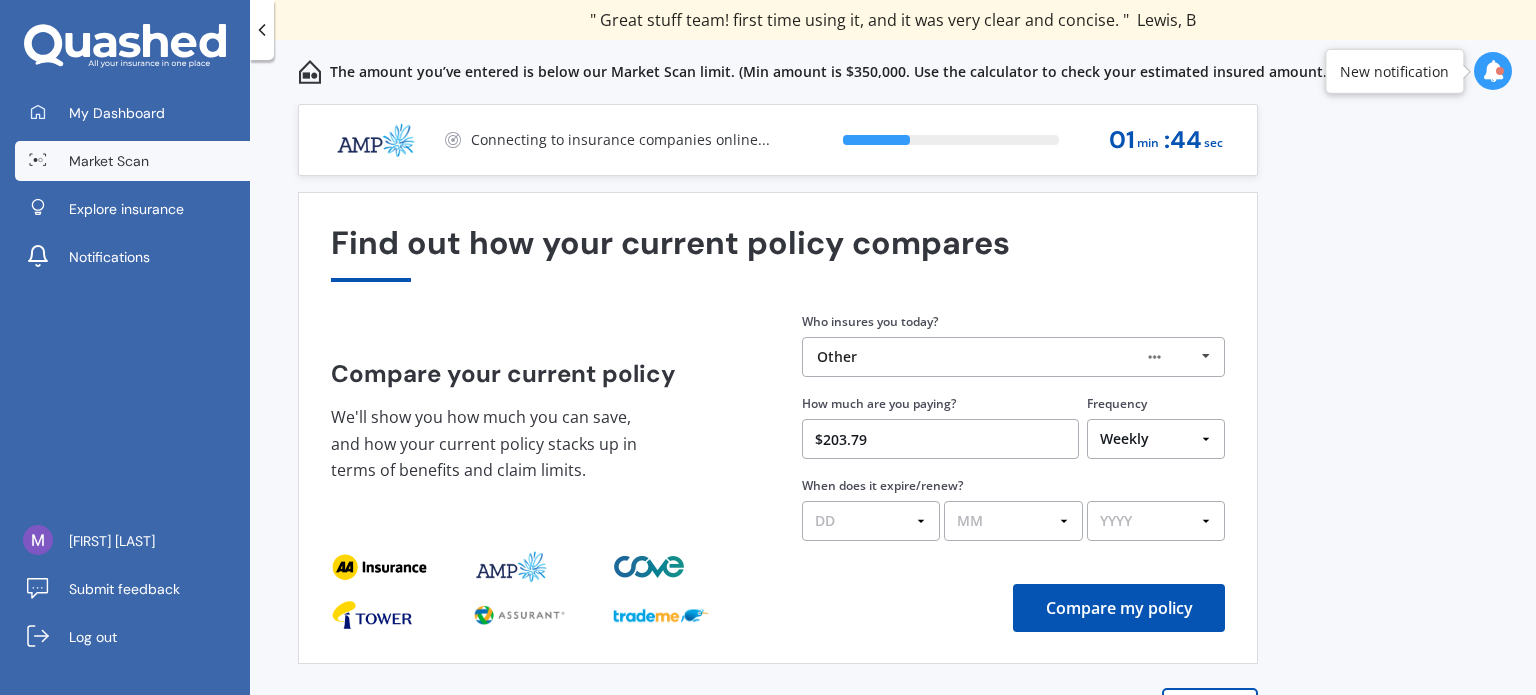 click on "Compare my policy" at bounding box center [1119, 608] 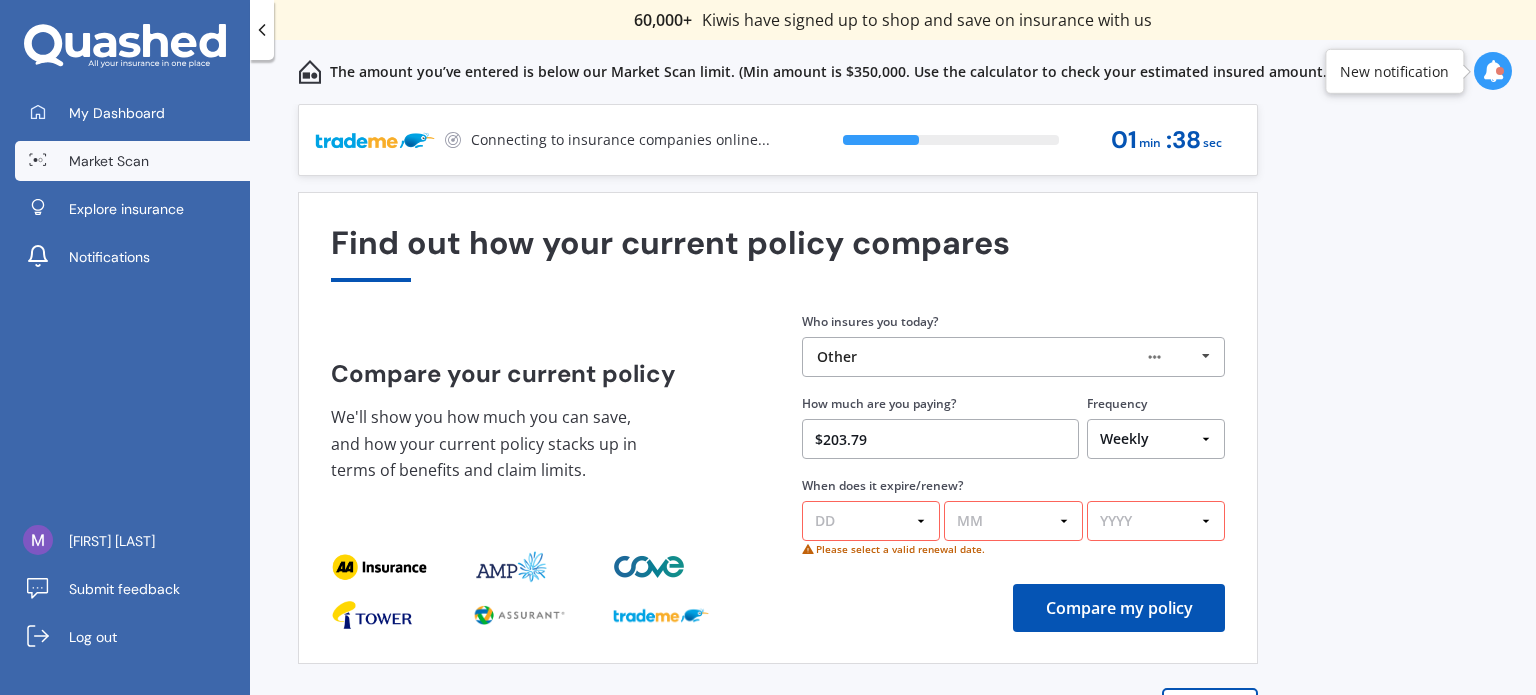 click on "Previous 60,000+ Kiwis have signed up to shop and save on insurance with us " Helpful tool, just that my current insurance is cheaper. " [NAME], H " I have already recommended Quashed to many family and friends. This is fantastic. Thank you. " [NAME], M " A very useful tool and is easy to use. Highly recommended! " [NAME], Z " Useful tool to check whether our current prices are competitive - which they are. " [NAME], G " My current car insurance was half of the cheapest quoted here, so I'll stick with them. " [NAME], N " Gave exactly the same results. " [NAME], S " It's pretty accurate. Good service. " [NAME], P " That was very helpful as it provided all the details required to make the necessary decision. " [NAME], I " I've already recommended to a number of people. " [NAME], J " Good to know my existing cover is so good! " [NAME], J " Excellent site! I saved $300 off my existing policy. " [NAME], G " Great stuff team! first time using it, and it was very clear and concise. " [NAME], B   Next 35 % 01 min :  38 sec" at bounding box center (893, 421) 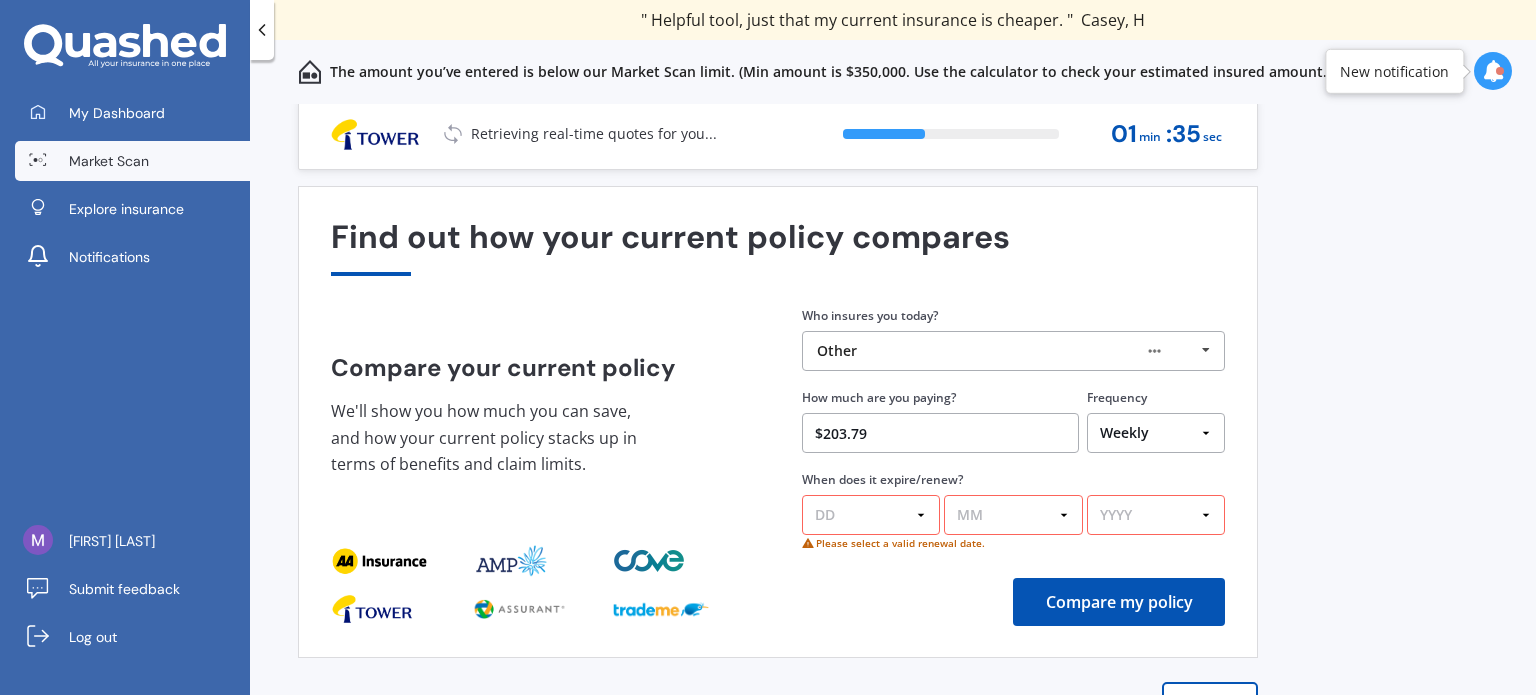 scroll, scrollTop: 0, scrollLeft: 0, axis: both 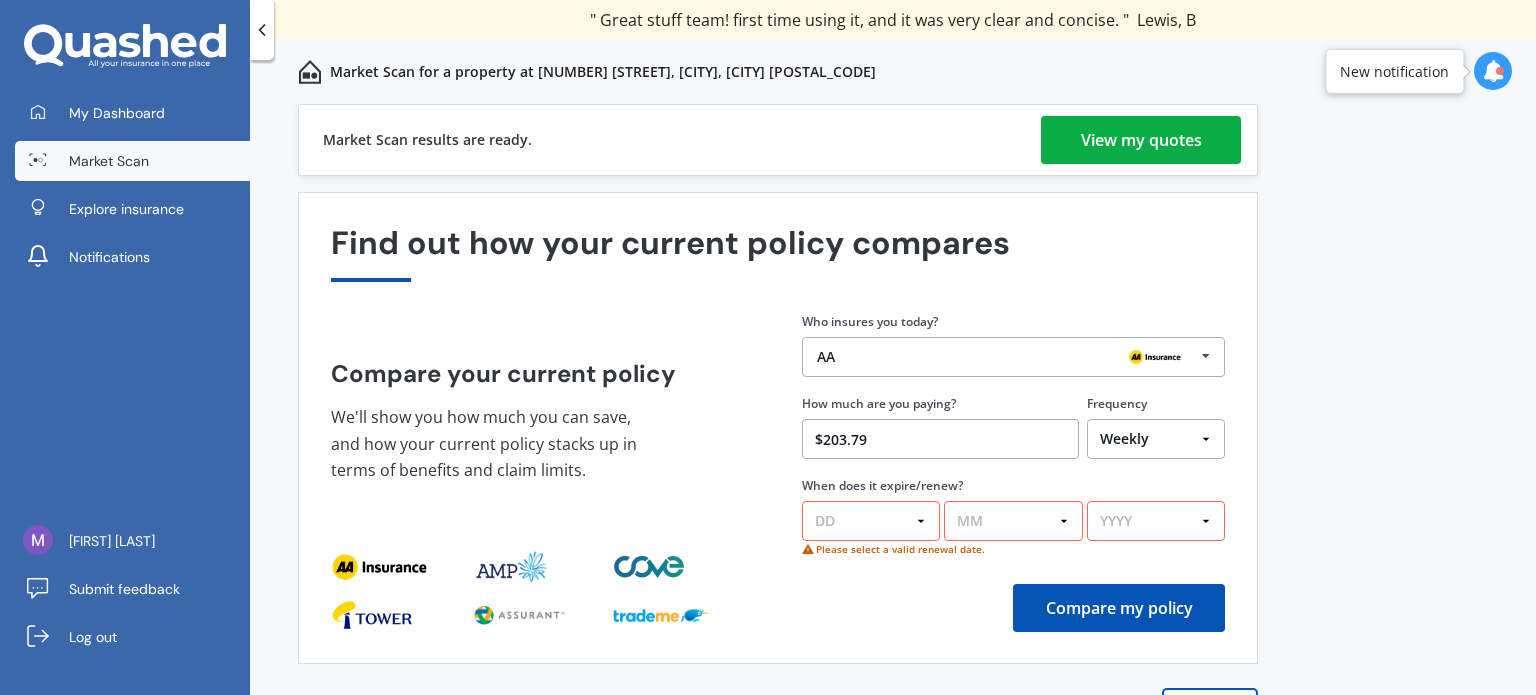 click on "View my quotes" at bounding box center (1141, 140) 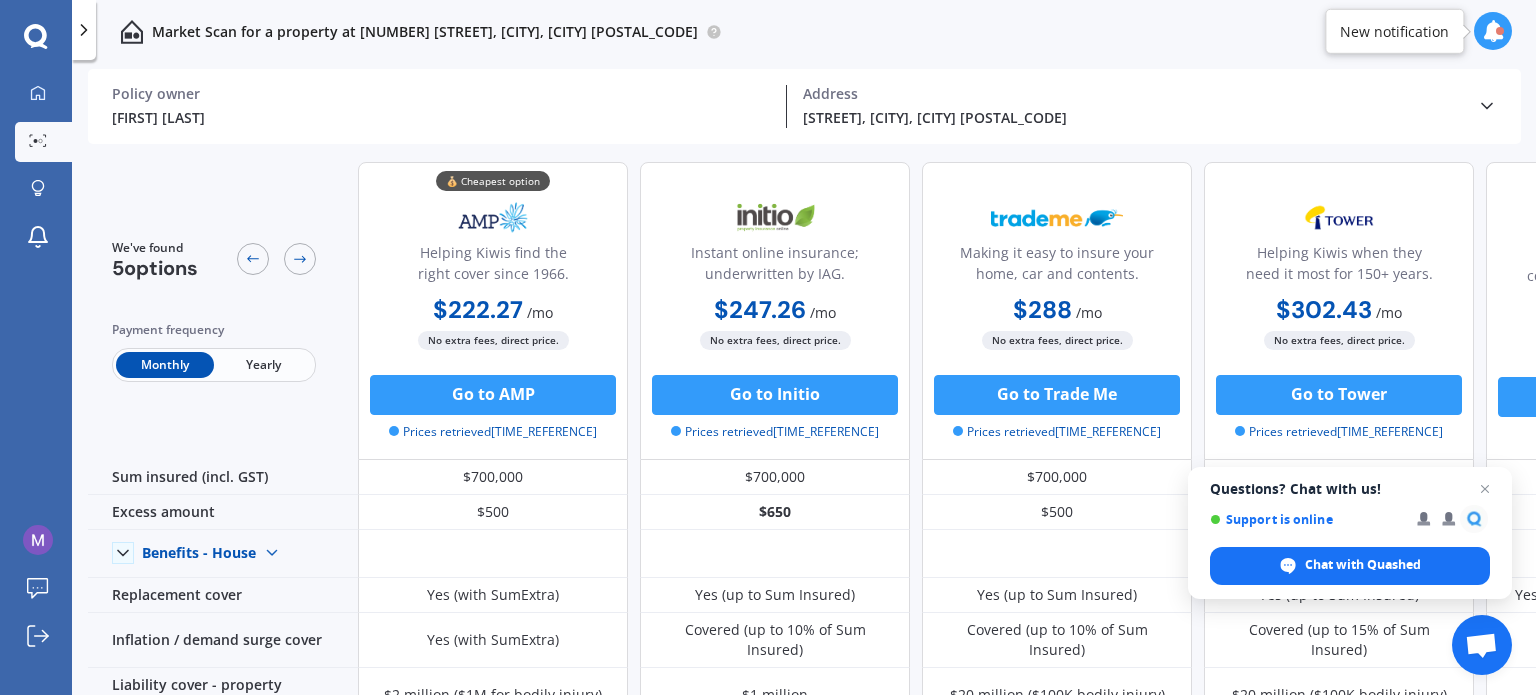 scroll, scrollTop: 0, scrollLeft: 0, axis: both 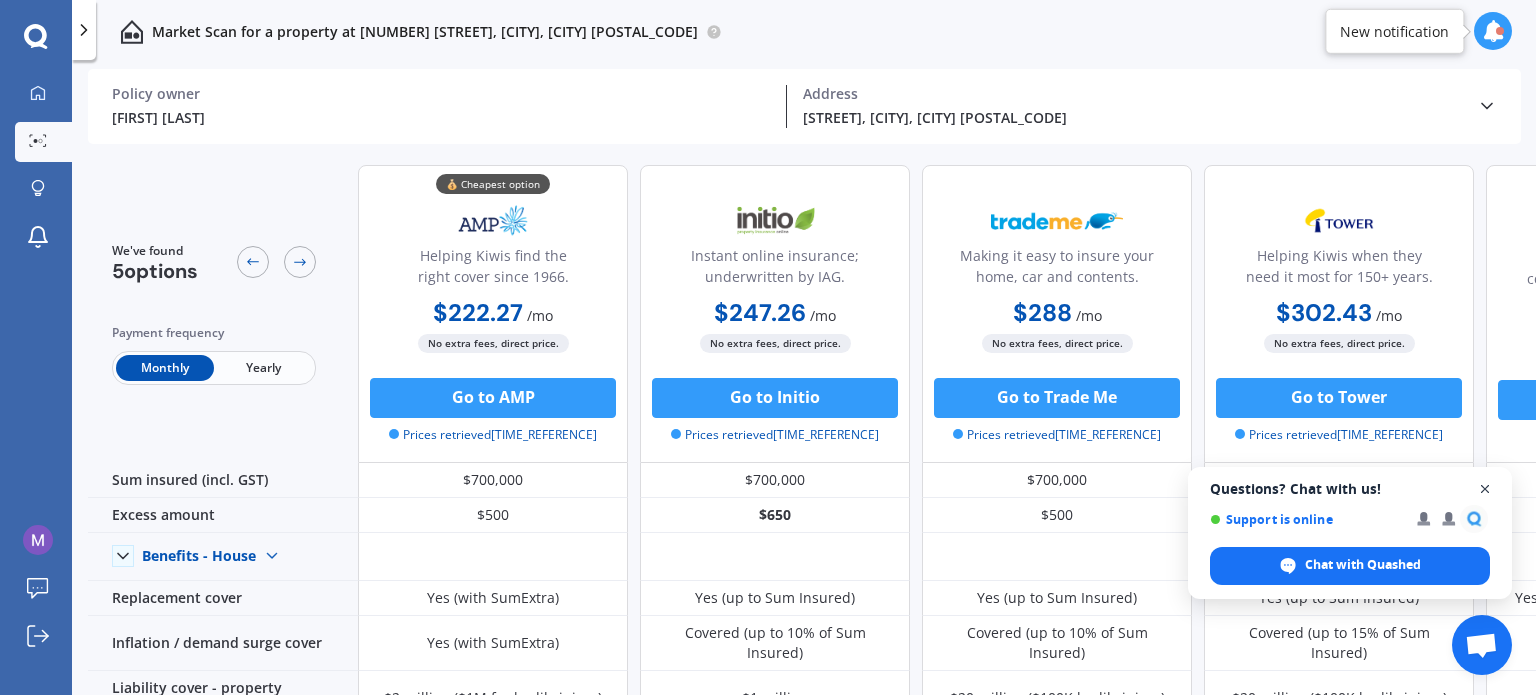 click at bounding box center (1485, 489) 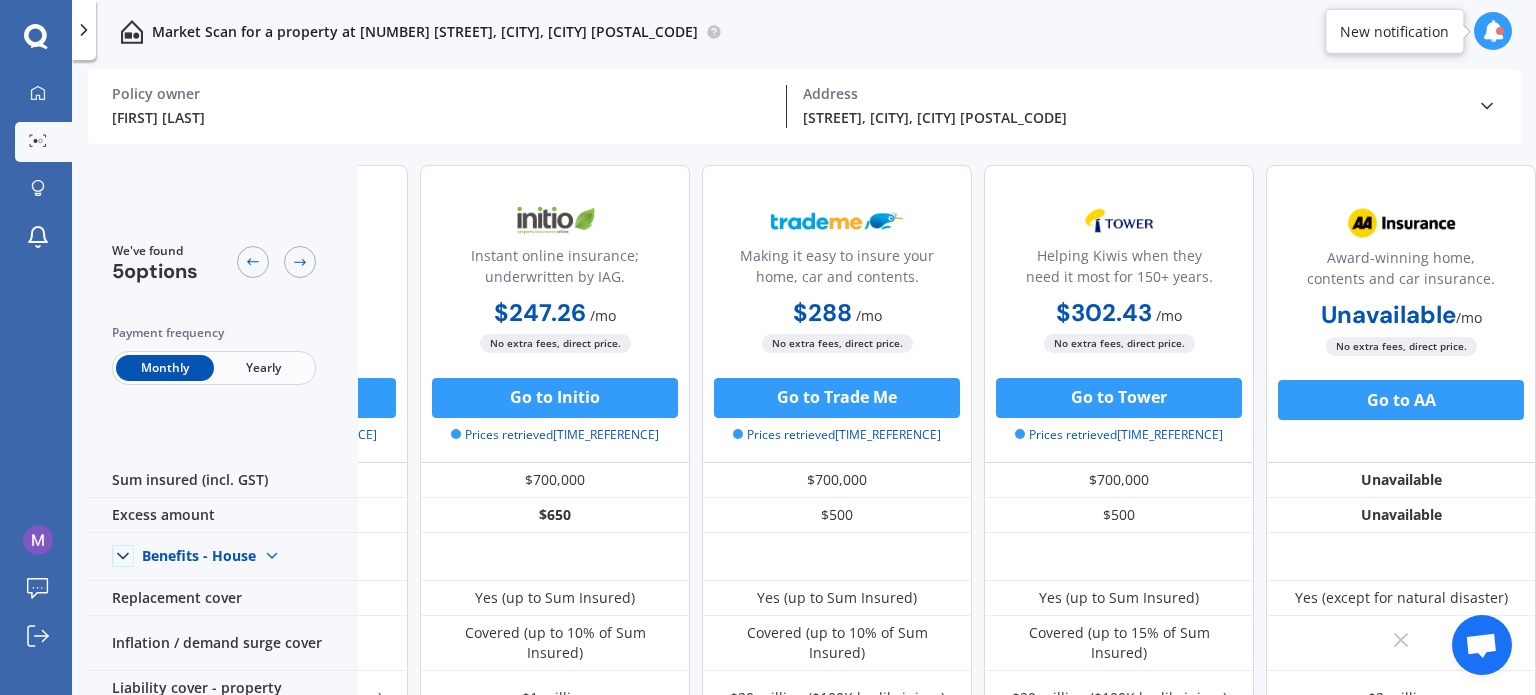 scroll, scrollTop: 0, scrollLeft: 0, axis: both 